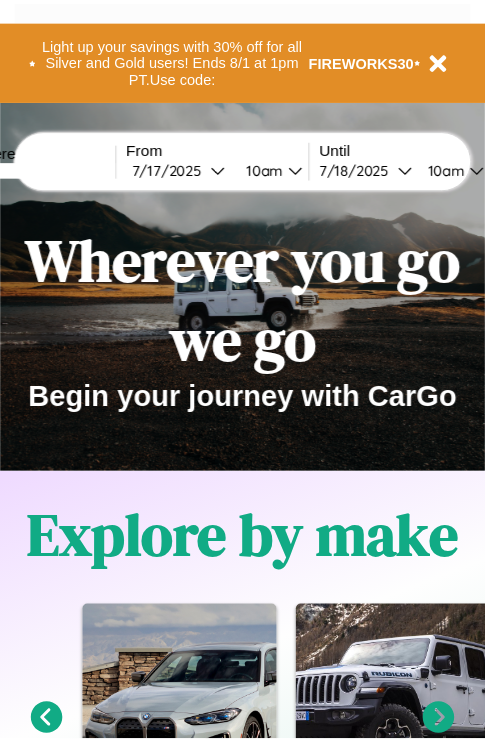 scroll, scrollTop: 0, scrollLeft: 0, axis: both 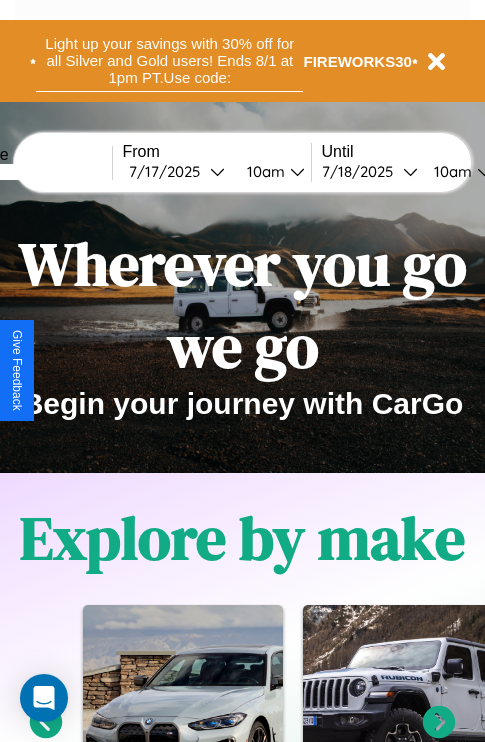 click on "Light up your savings with 30% off for all Silver and Gold users! Ends 8/1 at 1pm PT.  Use code:" at bounding box center [169, 61] 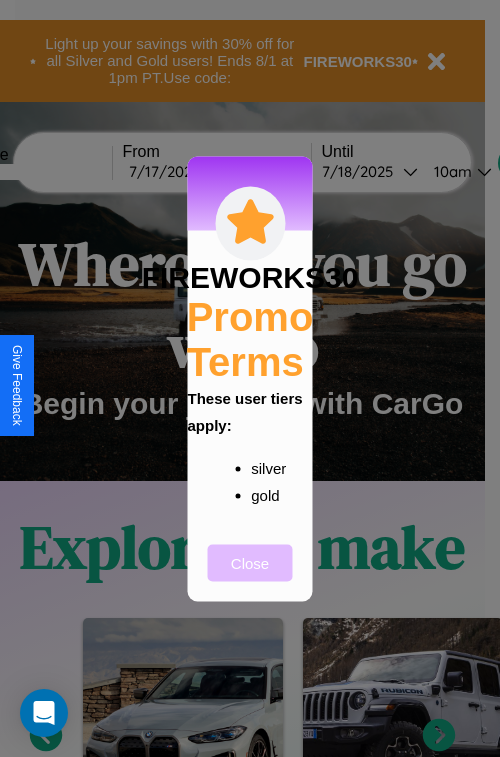 click on "Close" at bounding box center [250, 562] 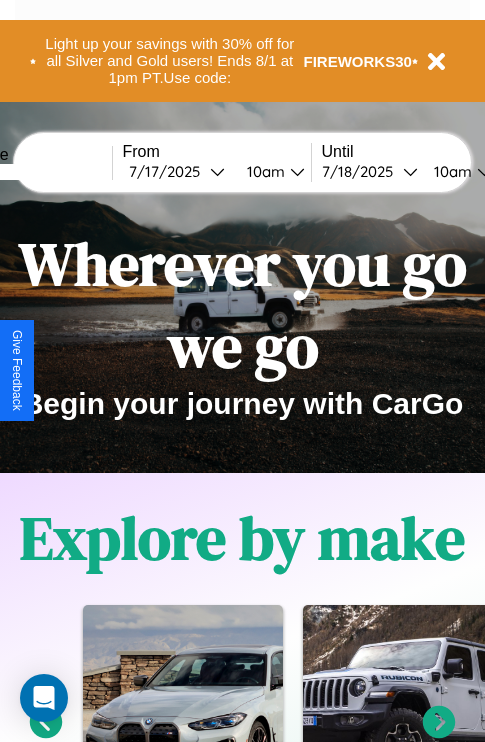 scroll, scrollTop: 308, scrollLeft: 0, axis: vertical 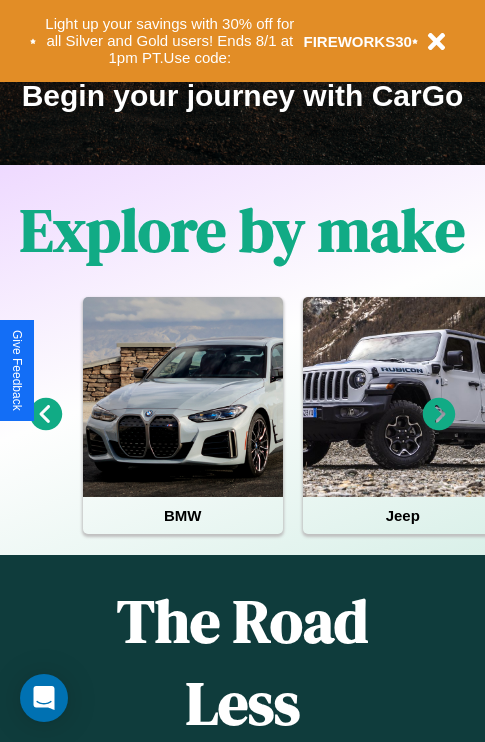 click 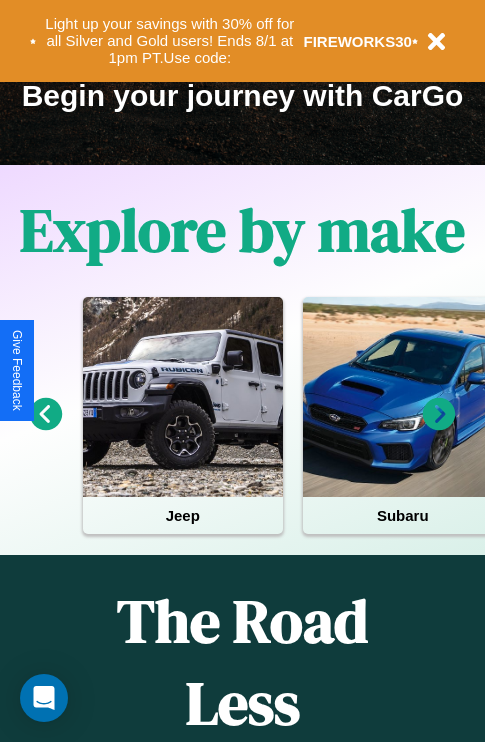 click 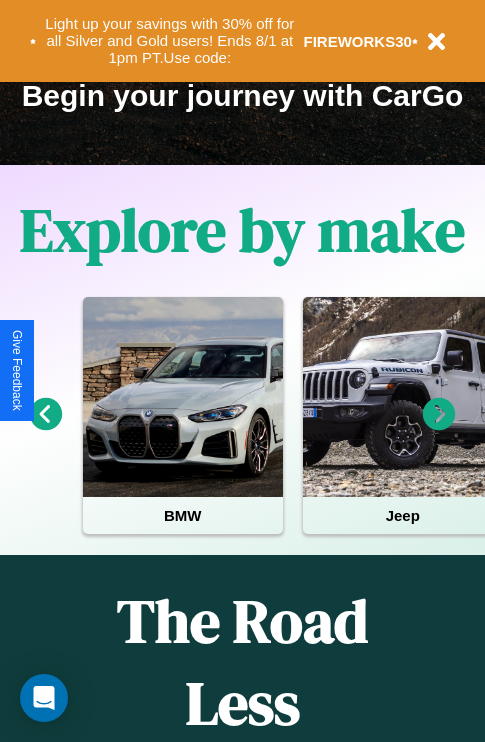 click 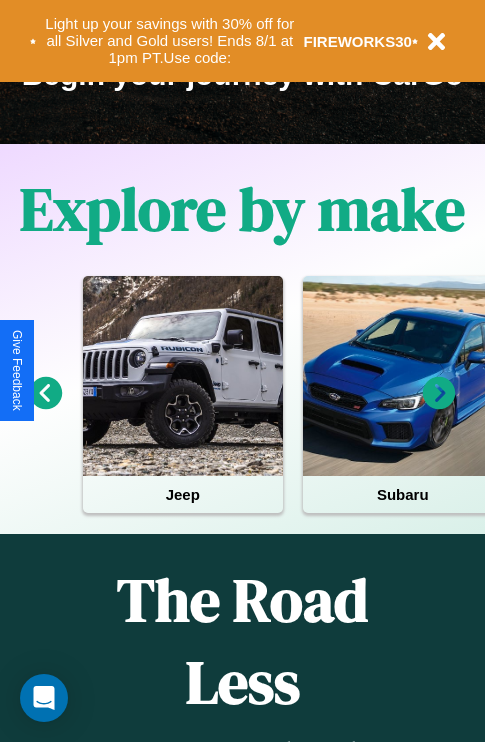 scroll, scrollTop: 2423, scrollLeft: 0, axis: vertical 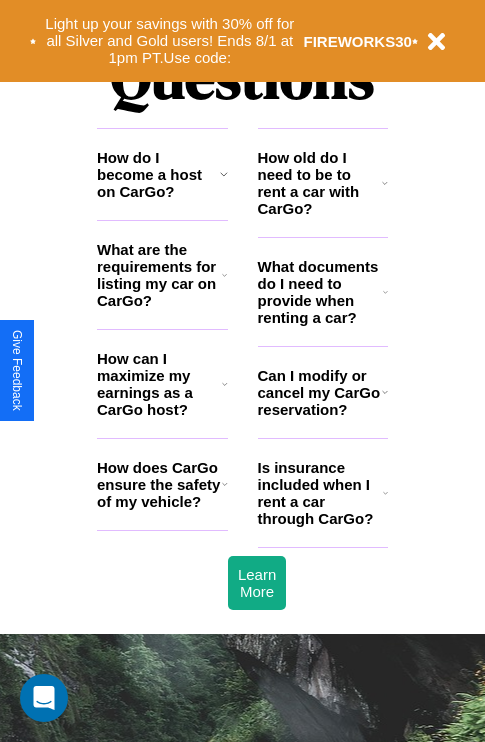 click on "How does CarGo ensure the safety of my vehicle?" at bounding box center [159, 484] 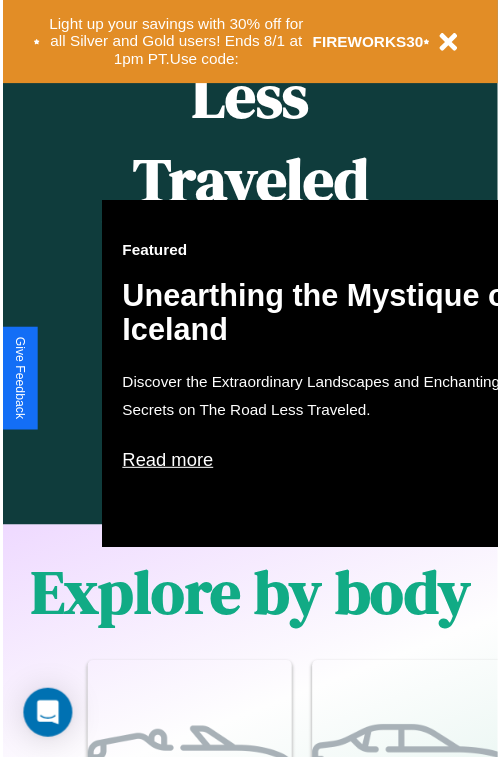 scroll, scrollTop: 0, scrollLeft: 0, axis: both 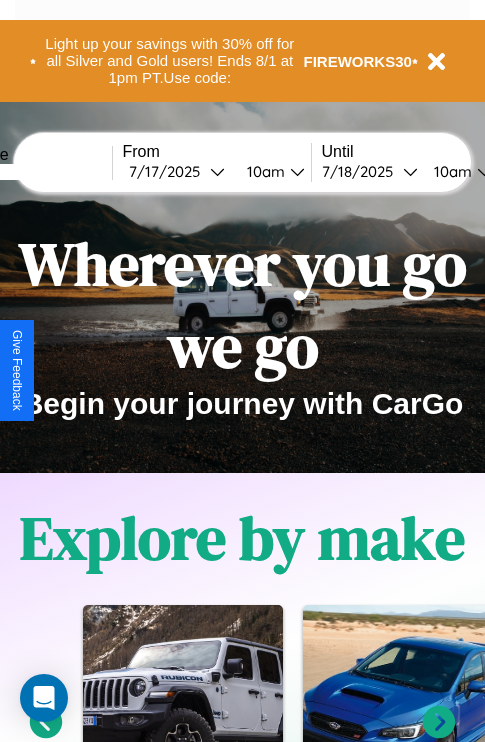 click at bounding box center [37, 172] 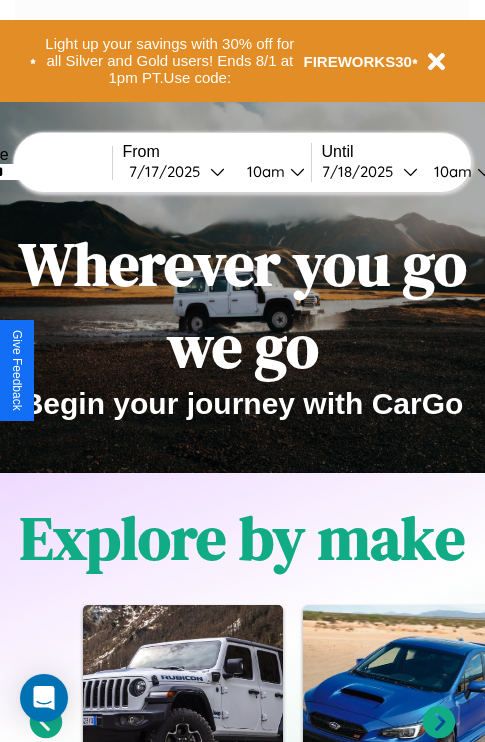 type on "*******" 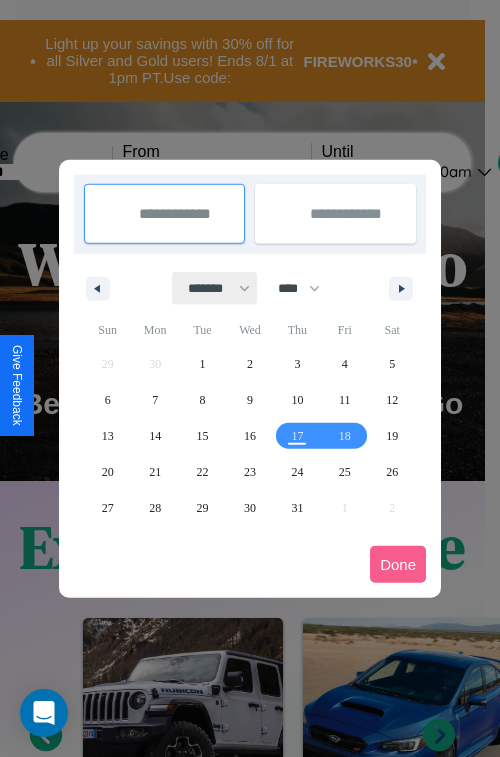 click on "******* ******** ***** ***** *** **** **** ****** ********* ******* ******** ********" at bounding box center [215, 288] 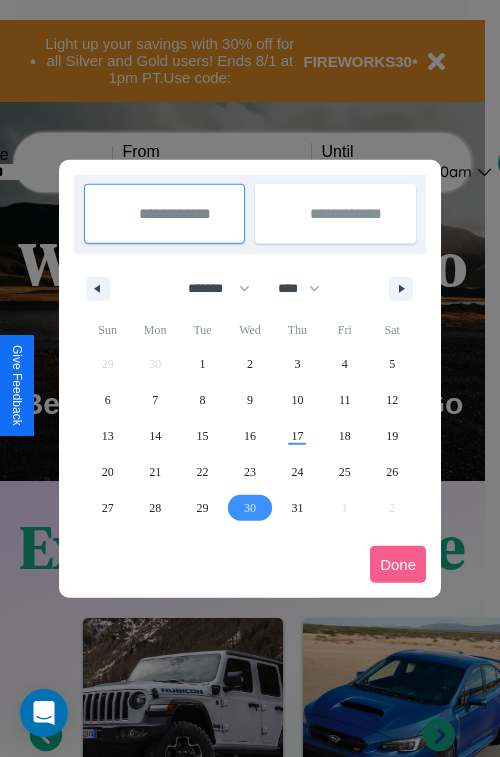 click on "30" at bounding box center [250, 508] 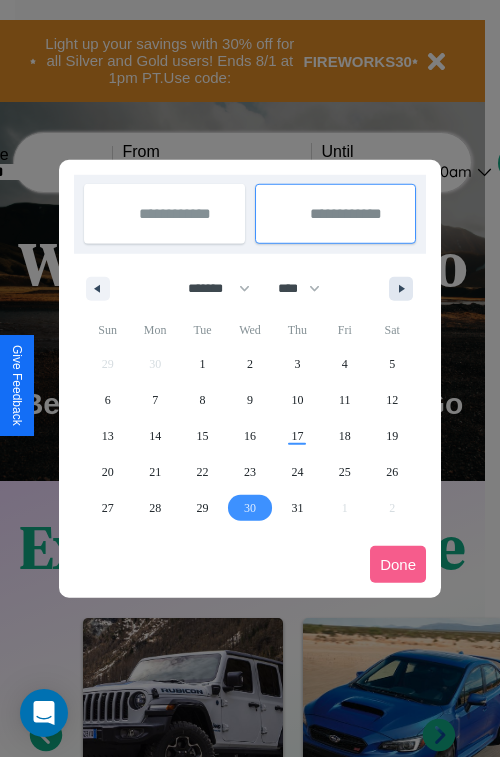 click at bounding box center (405, 289) 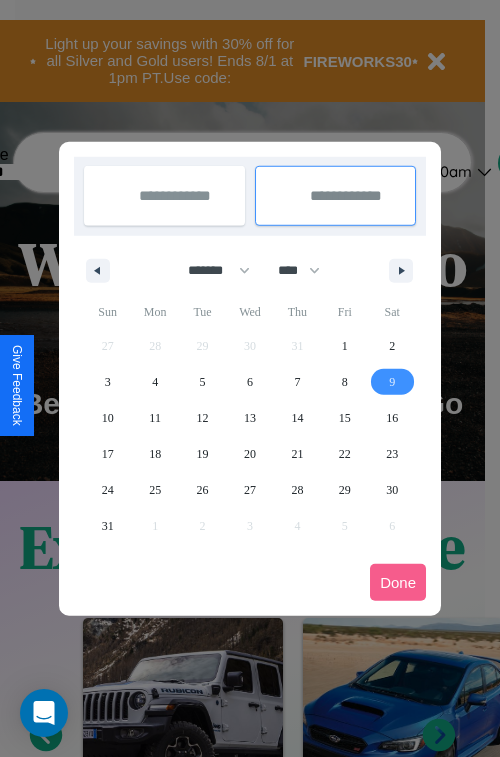 click on "9" at bounding box center [392, 382] 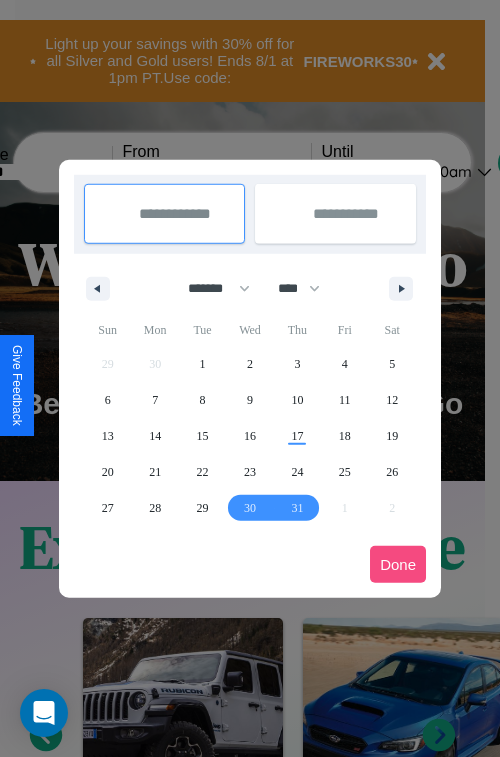 click on "Done" at bounding box center (398, 564) 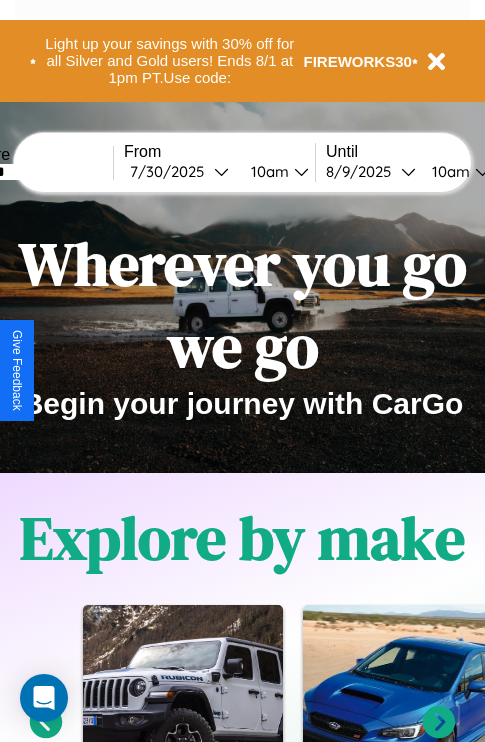 click on "10am" at bounding box center [267, 171] 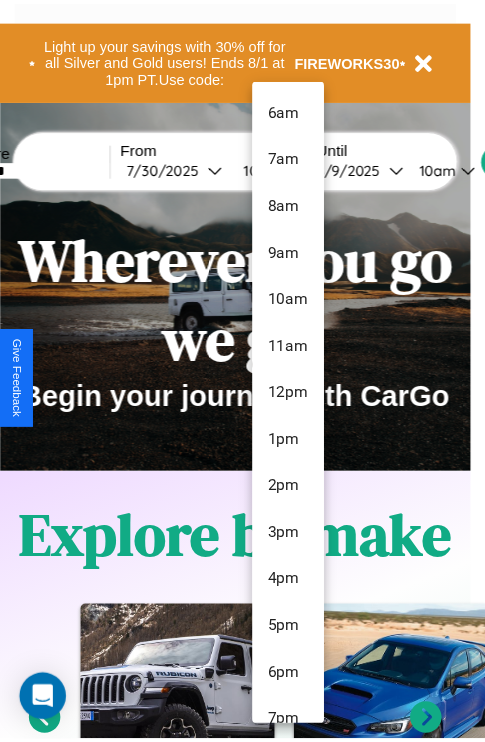 scroll, scrollTop: 163, scrollLeft: 0, axis: vertical 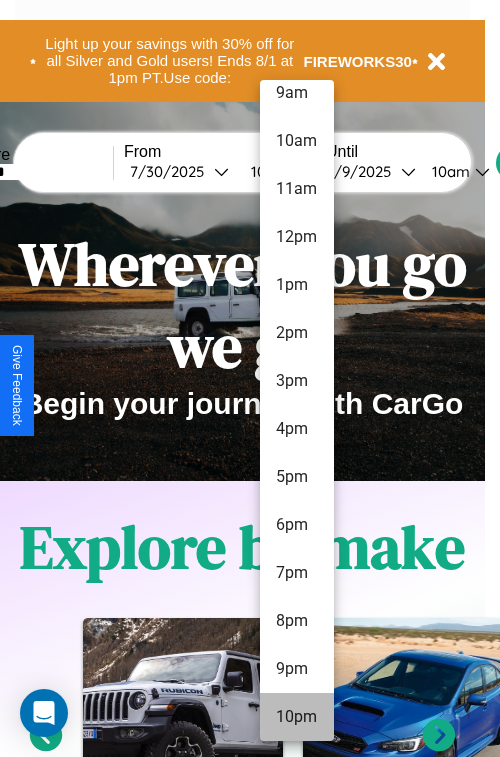 click on "10pm" at bounding box center (297, 717) 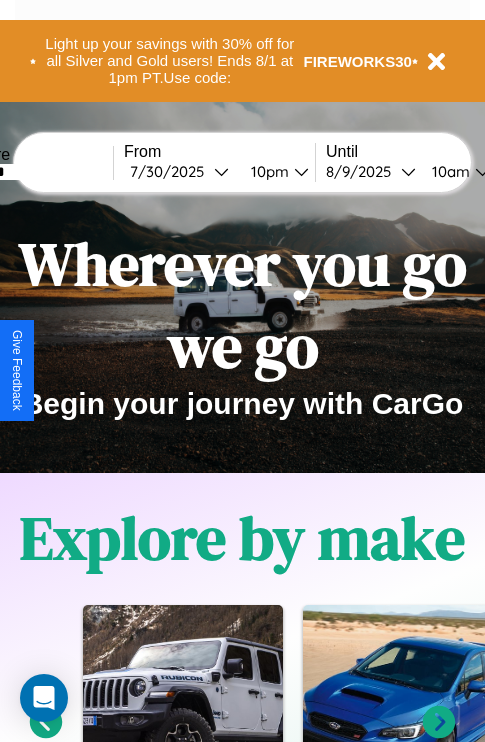 click on "10am" at bounding box center (448, 171) 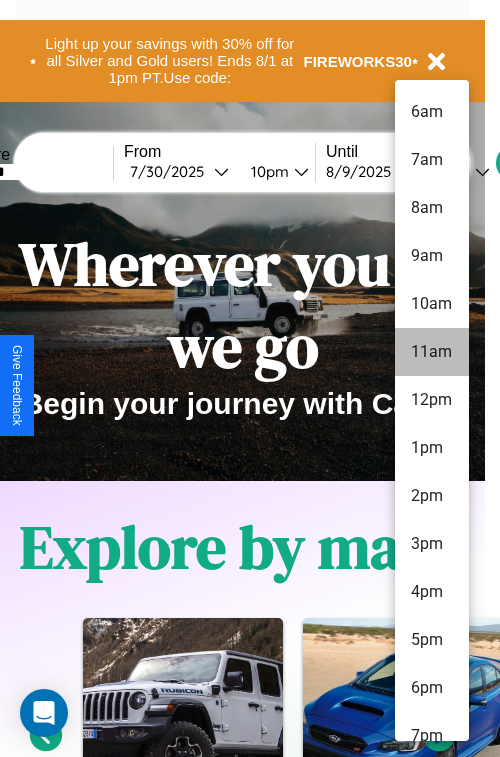 click on "11am" at bounding box center (432, 352) 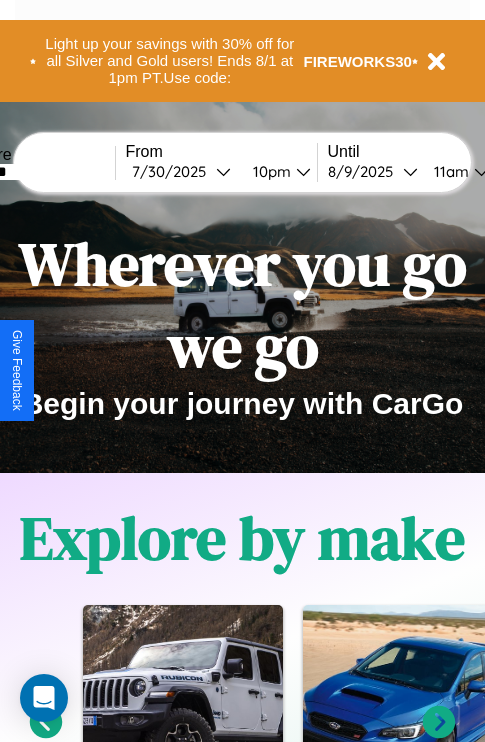 scroll, scrollTop: 0, scrollLeft: 71, axis: horizontal 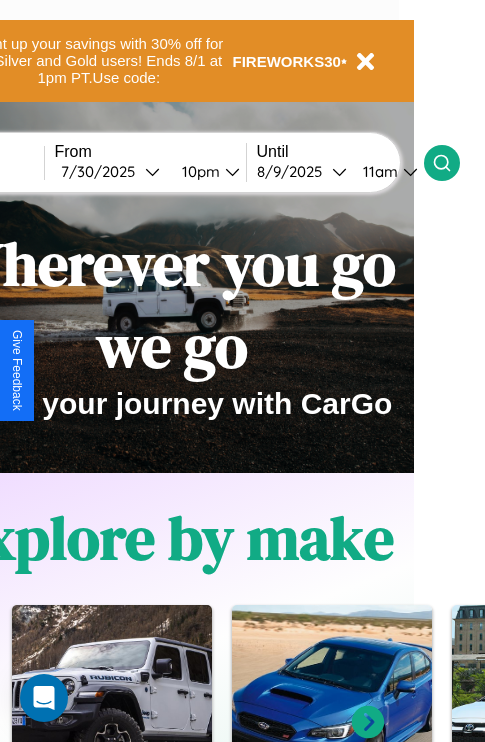 click 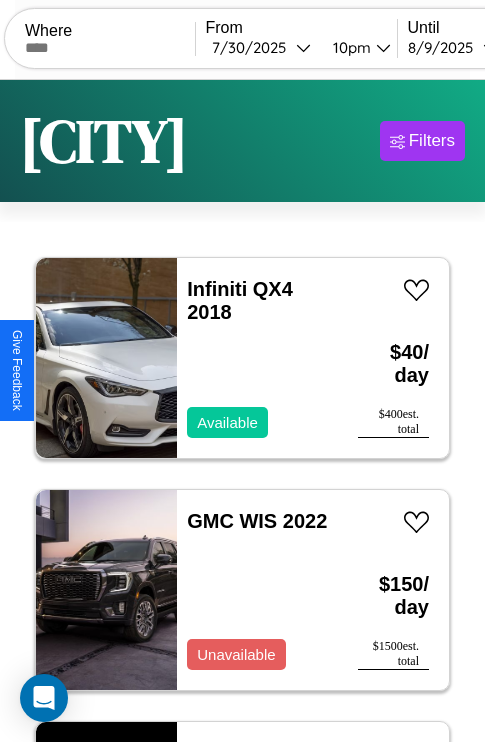 scroll, scrollTop: 95, scrollLeft: 0, axis: vertical 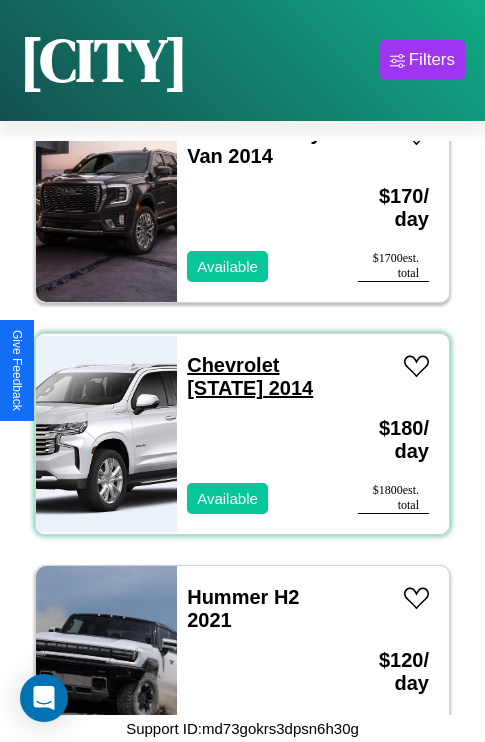 click on "Chevrolet   Colorado   2014" at bounding box center [250, 376] 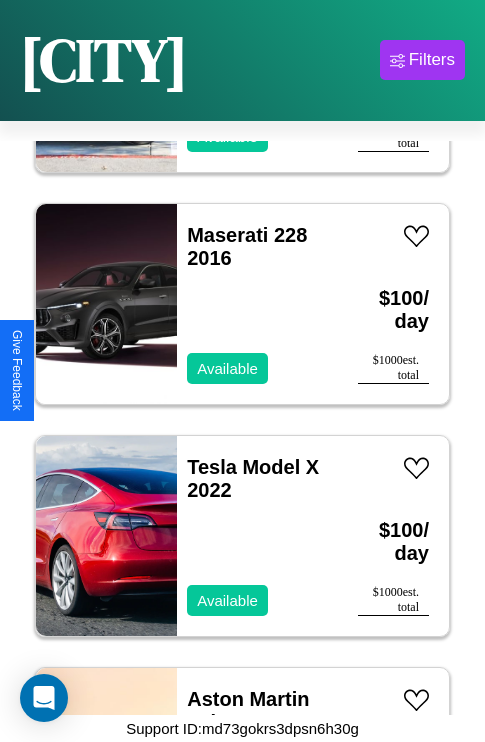 scroll, scrollTop: 12603, scrollLeft: 0, axis: vertical 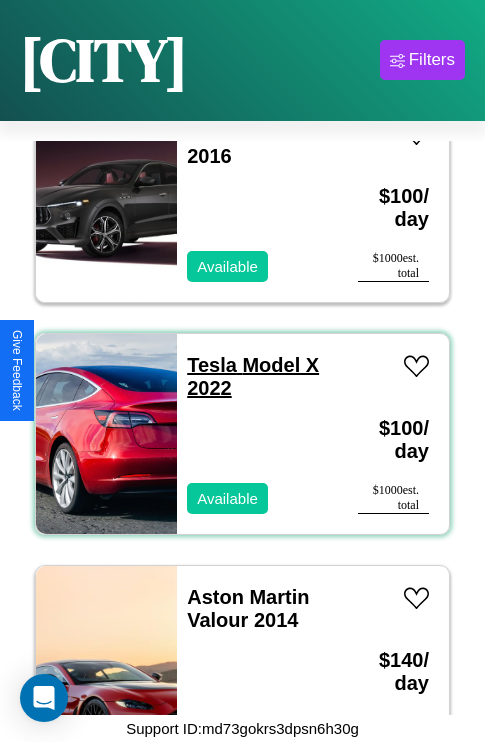 click on "Tesla   Model X   2022" at bounding box center (253, 376) 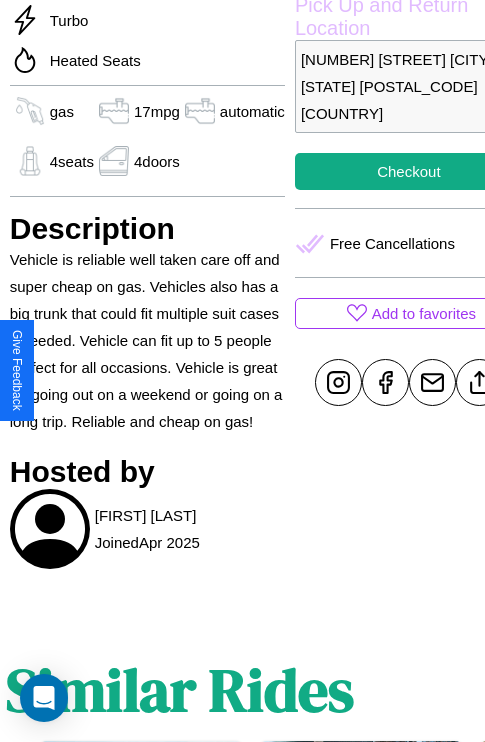 scroll, scrollTop: 645, scrollLeft: 64, axis: both 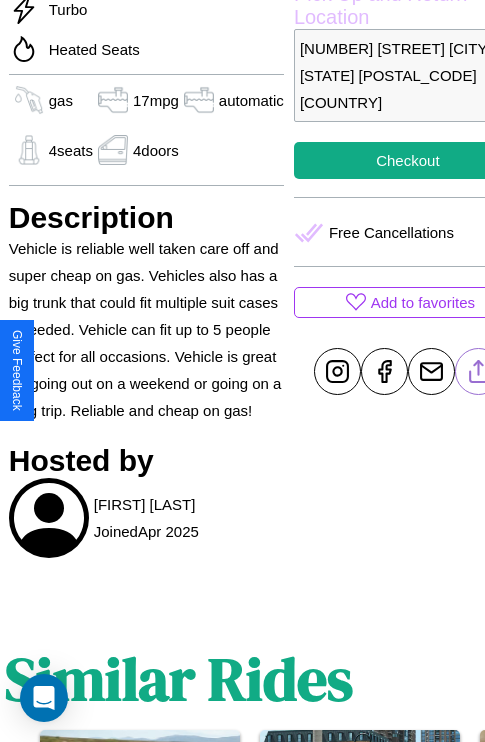 click 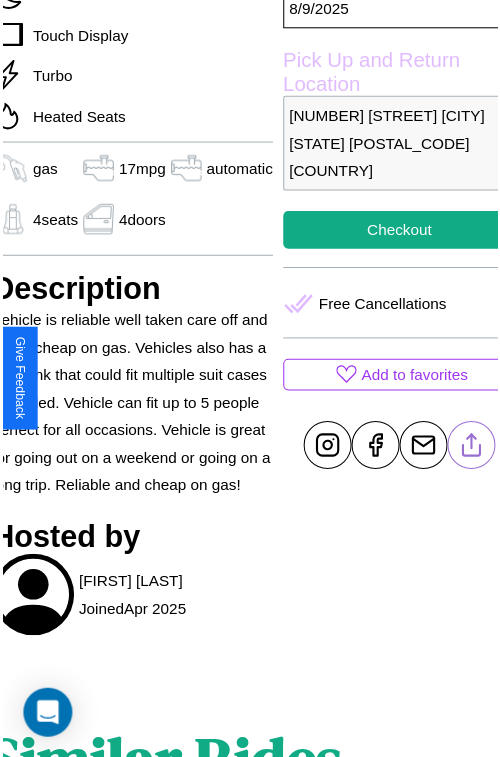 scroll, scrollTop: 576, scrollLeft: 84, axis: both 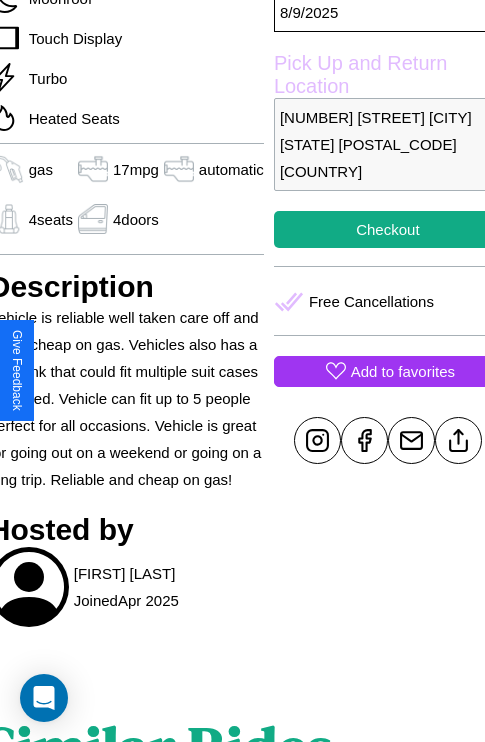 click on "Add to favorites" at bounding box center (403, 371) 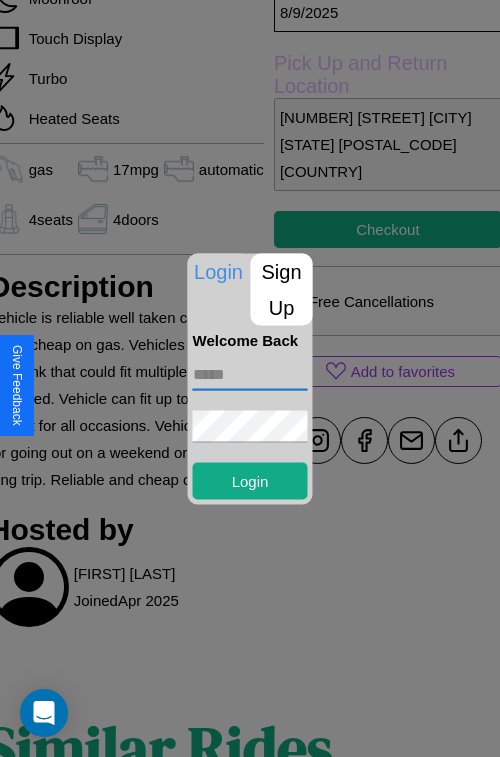 click at bounding box center [250, 374] 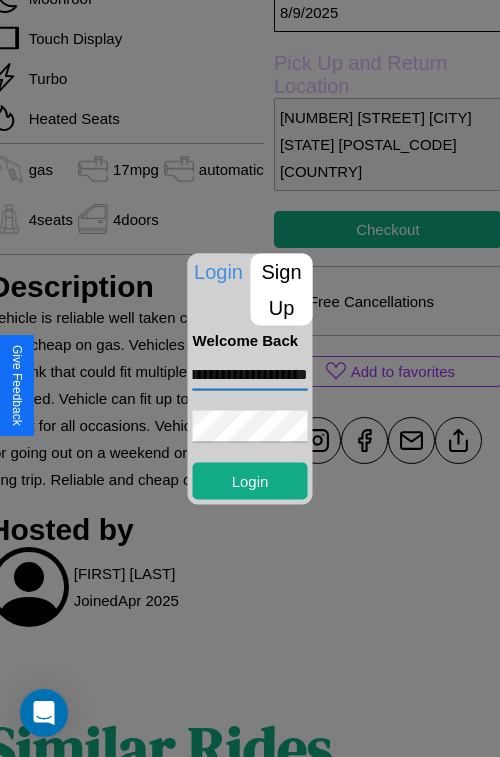 scroll, scrollTop: 0, scrollLeft: 72, axis: horizontal 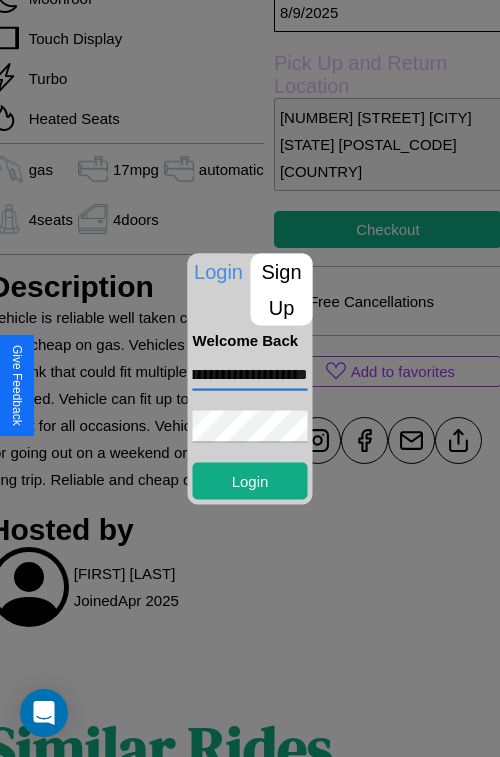 type on "**********" 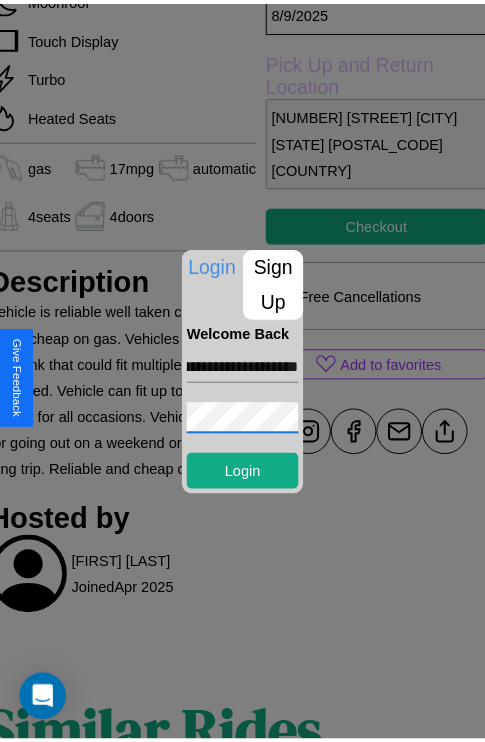 scroll, scrollTop: 0, scrollLeft: 0, axis: both 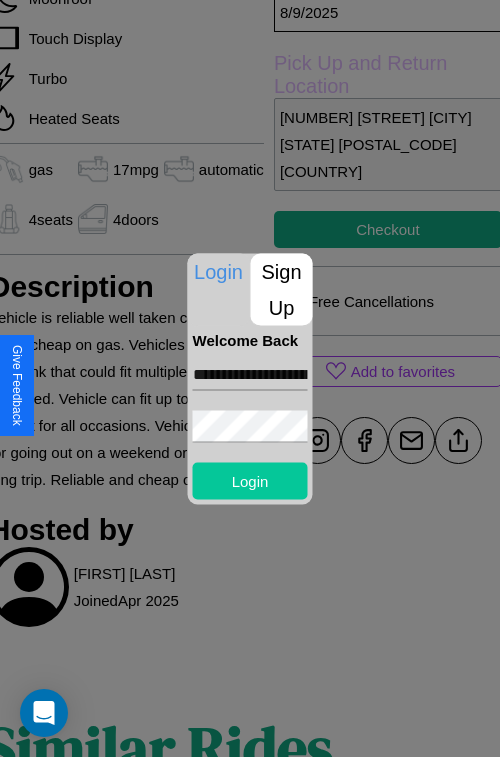 click on "Login" at bounding box center [250, 480] 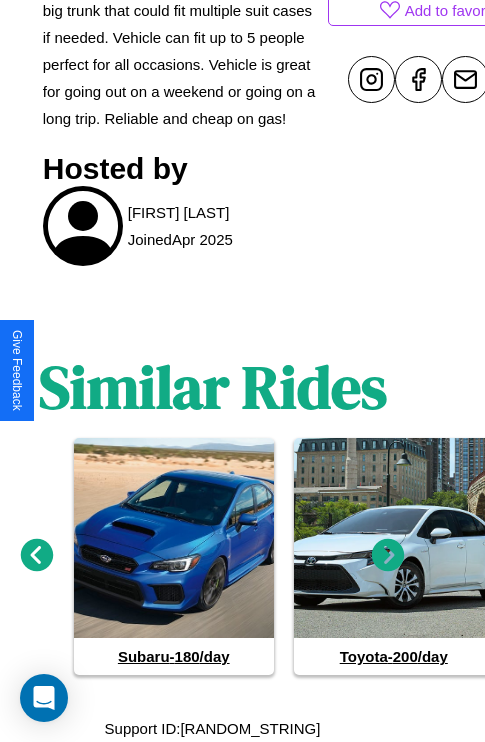 scroll, scrollTop: 1009, scrollLeft: 30, axis: both 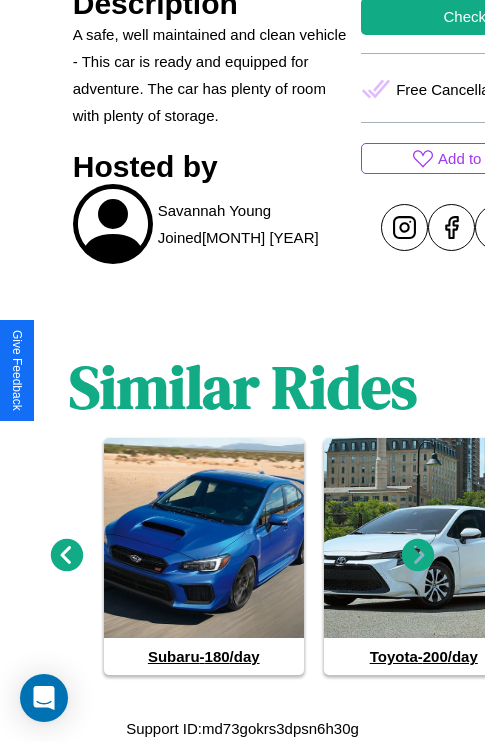 click 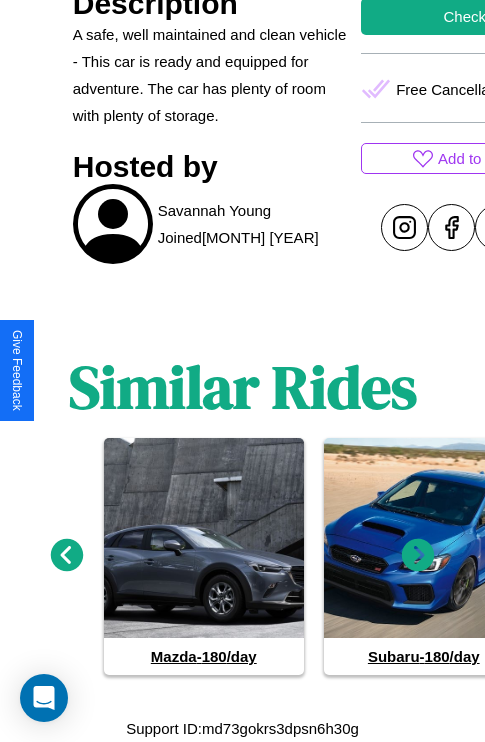 click 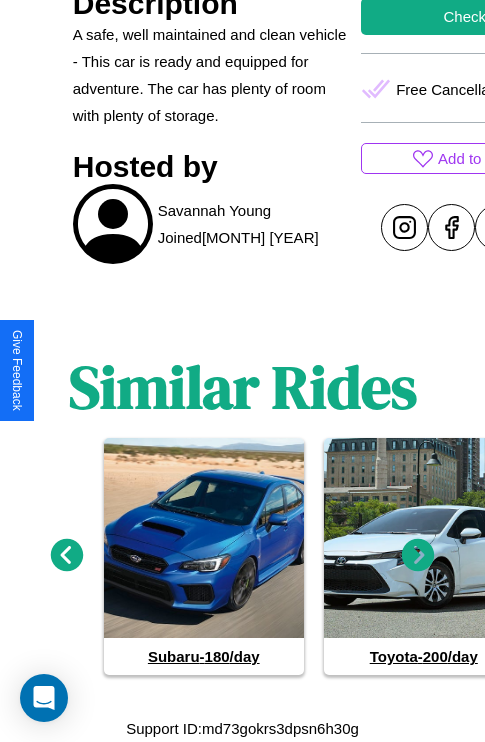 click 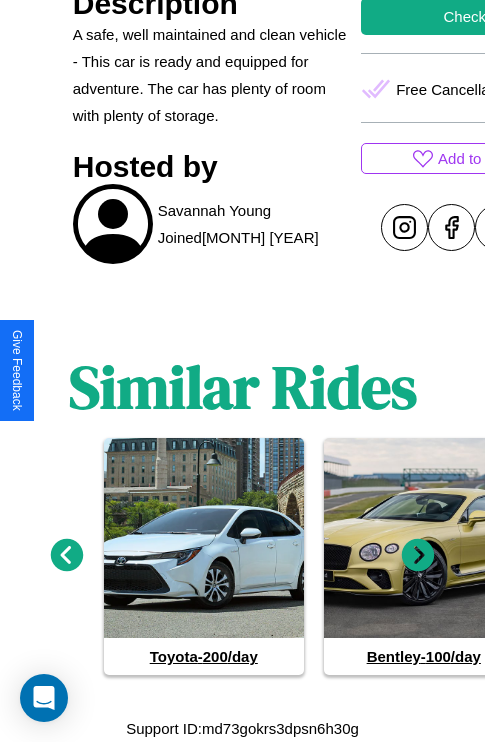click 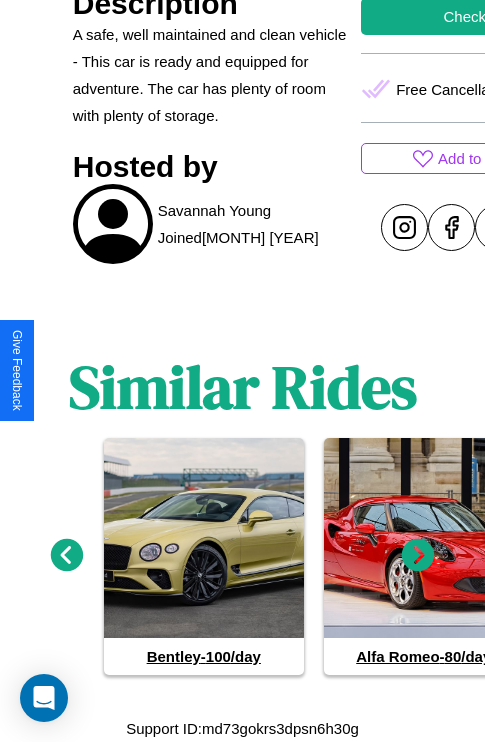 click 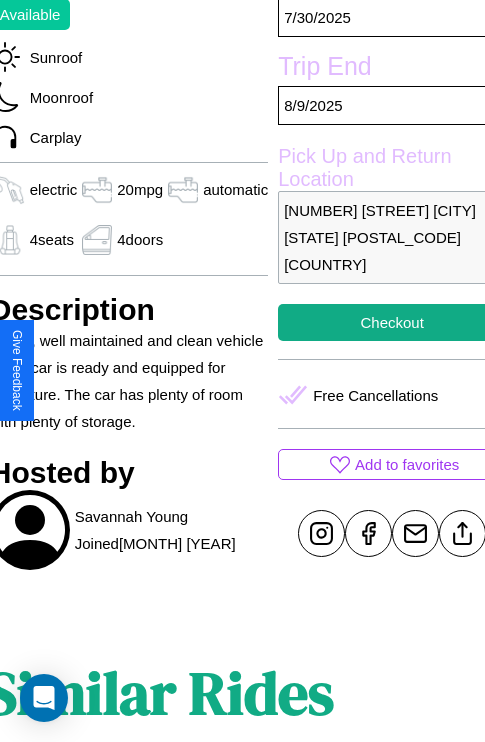 scroll, scrollTop: 435, scrollLeft: 96, axis: both 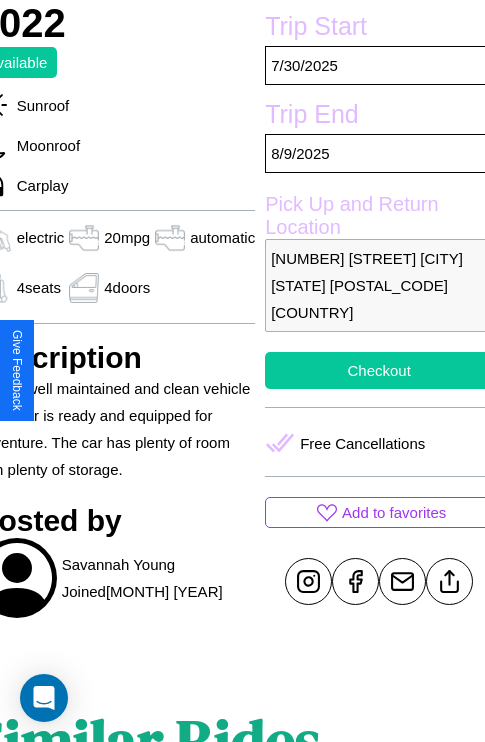 click on "Checkout" at bounding box center (379, 370) 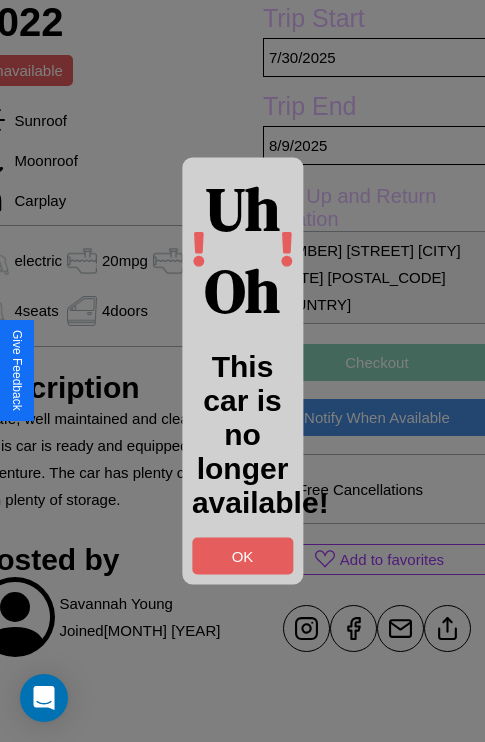 scroll, scrollTop: 442, scrollLeft: 96, axis: both 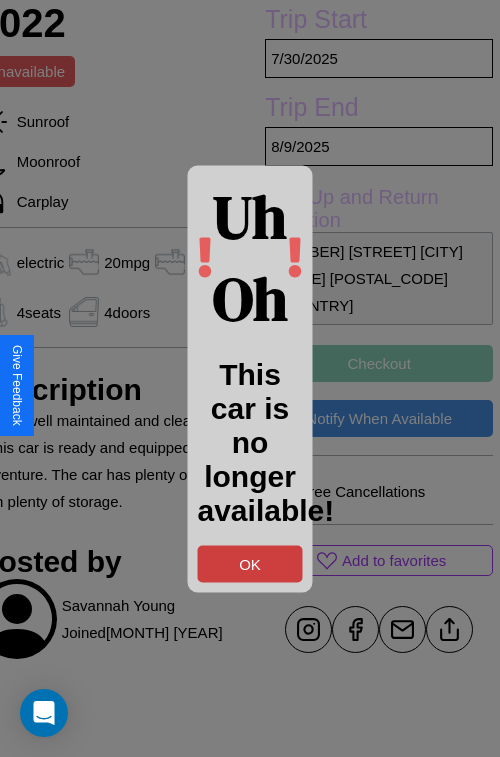 click on "OK" at bounding box center (250, 563) 